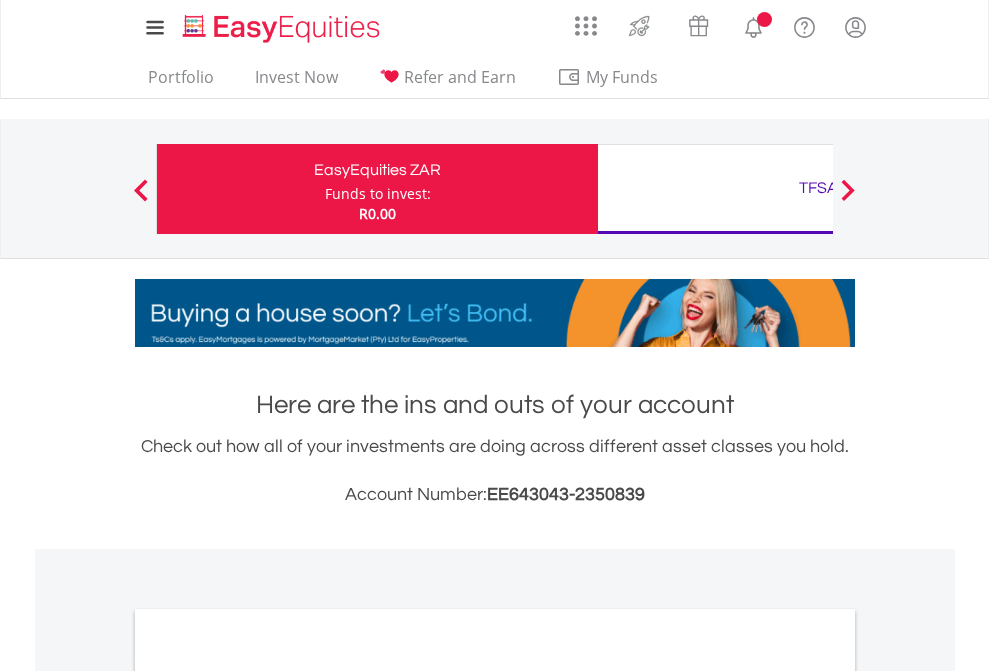 scroll, scrollTop: 0, scrollLeft: 0, axis: both 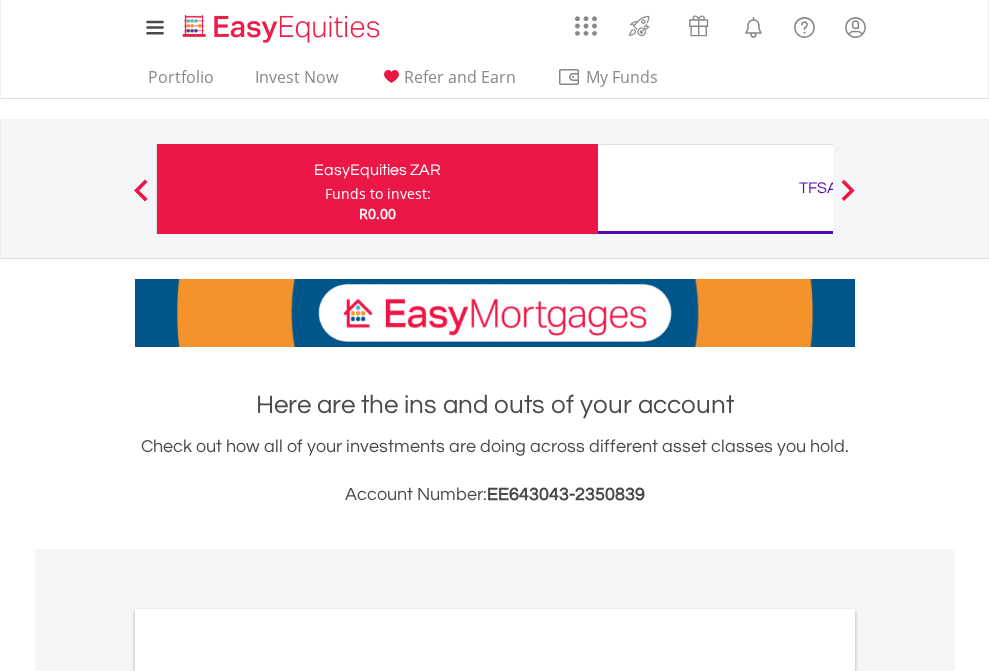 click on "Funds to invest:" at bounding box center [378, 194] 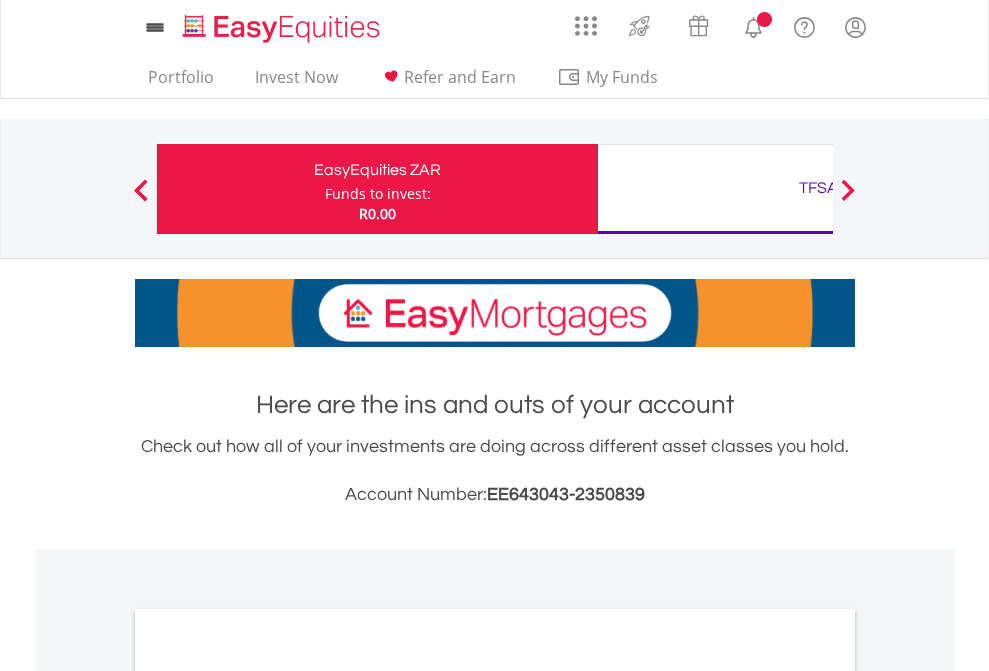 scroll, scrollTop: 0, scrollLeft: 0, axis: both 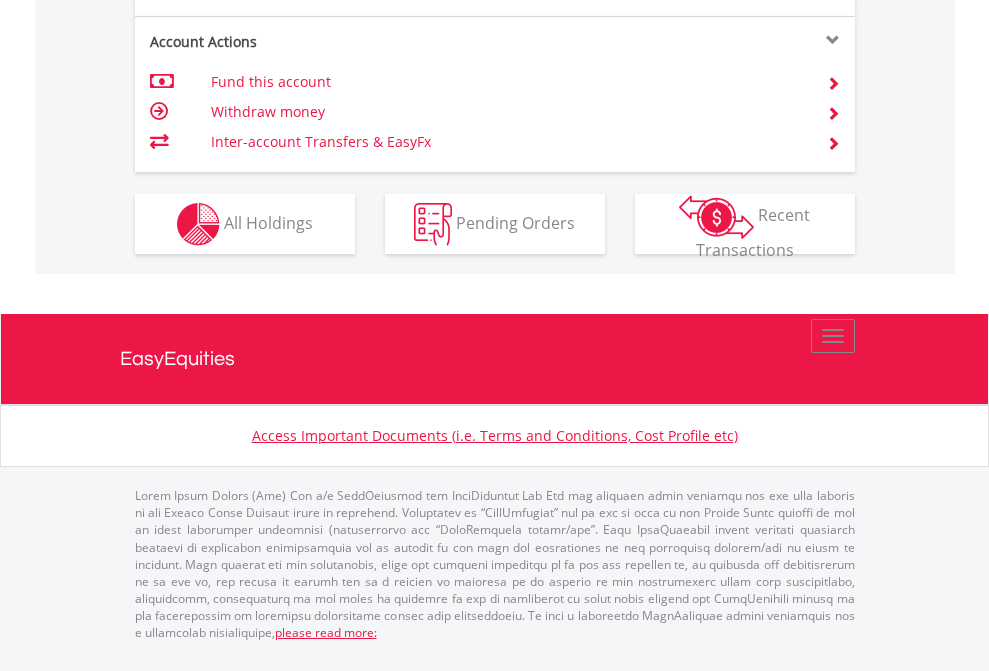 click on "Investment types" at bounding box center (706, -337) 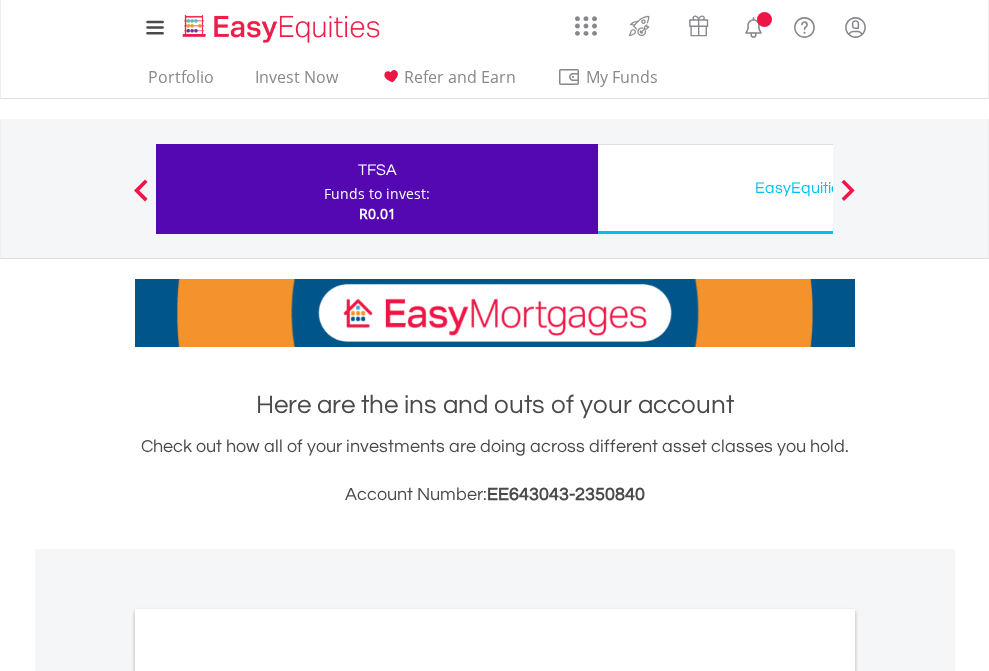 scroll, scrollTop: 0, scrollLeft: 0, axis: both 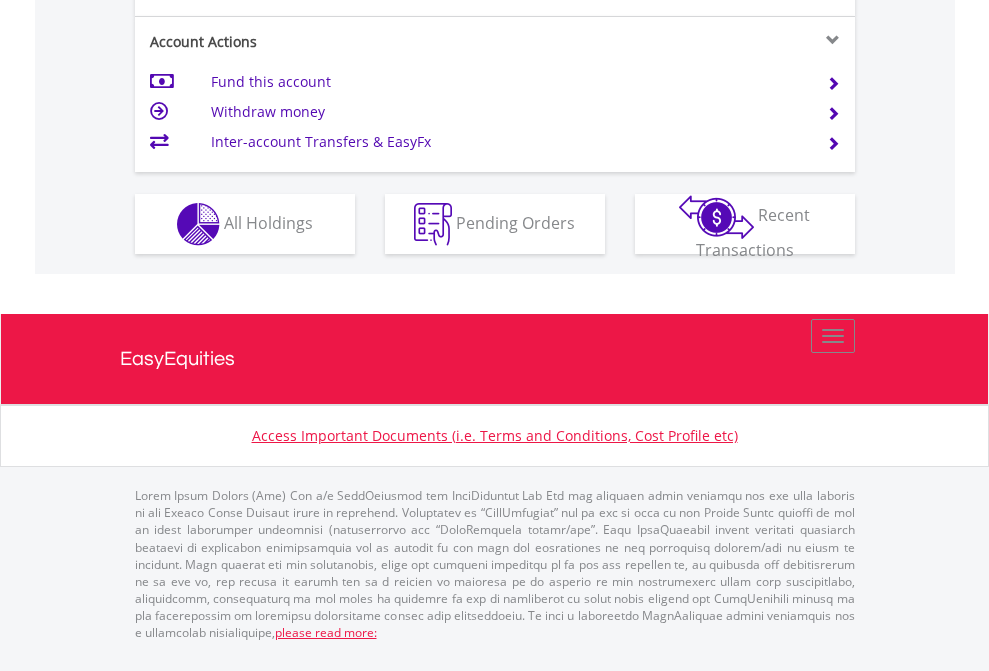 click on "Investment types" at bounding box center (706, -337) 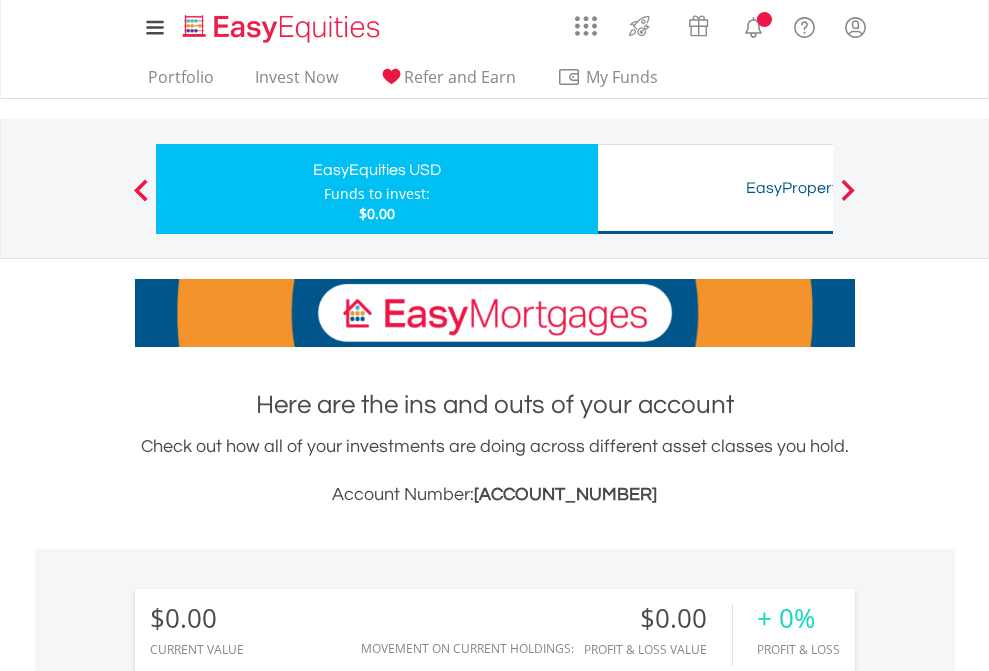 scroll, scrollTop: 0, scrollLeft: 0, axis: both 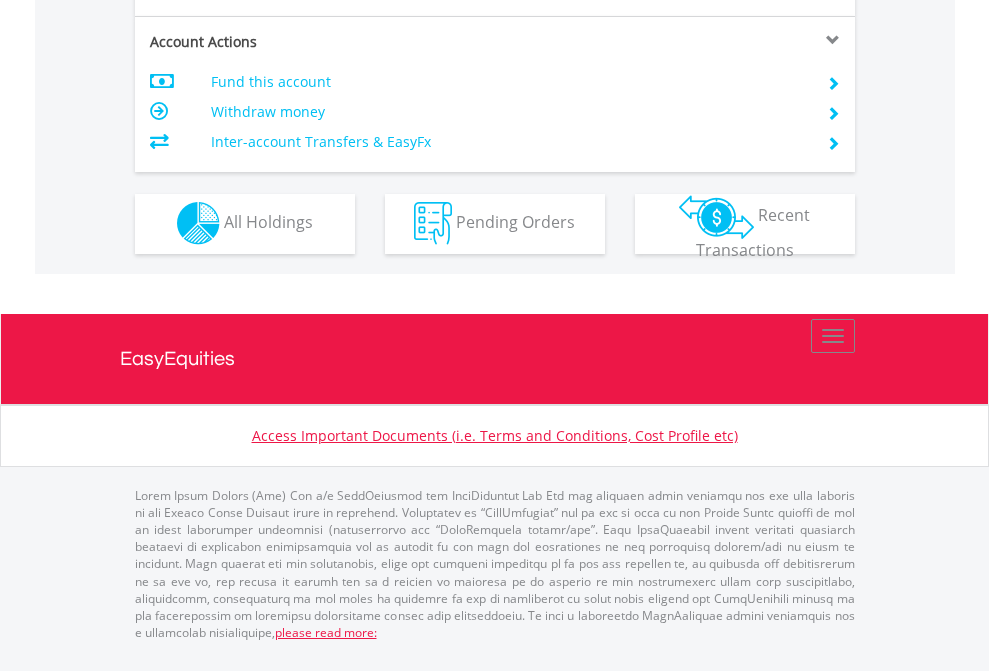 click on "Investment types" at bounding box center [706, -353] 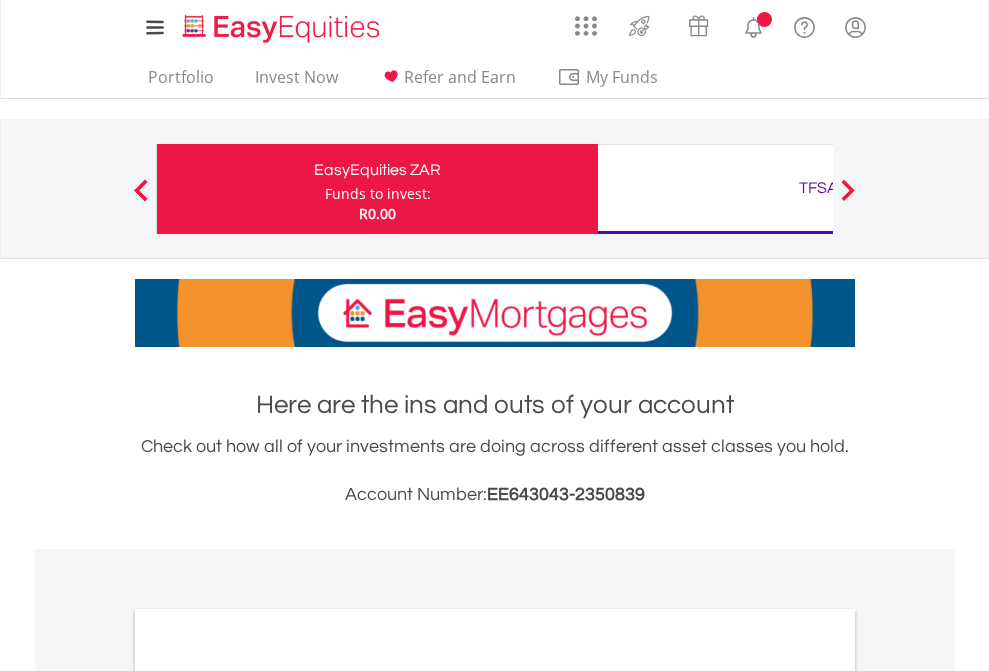 scroll, scrollTop: 0, scrollLeft: 0, axis: both 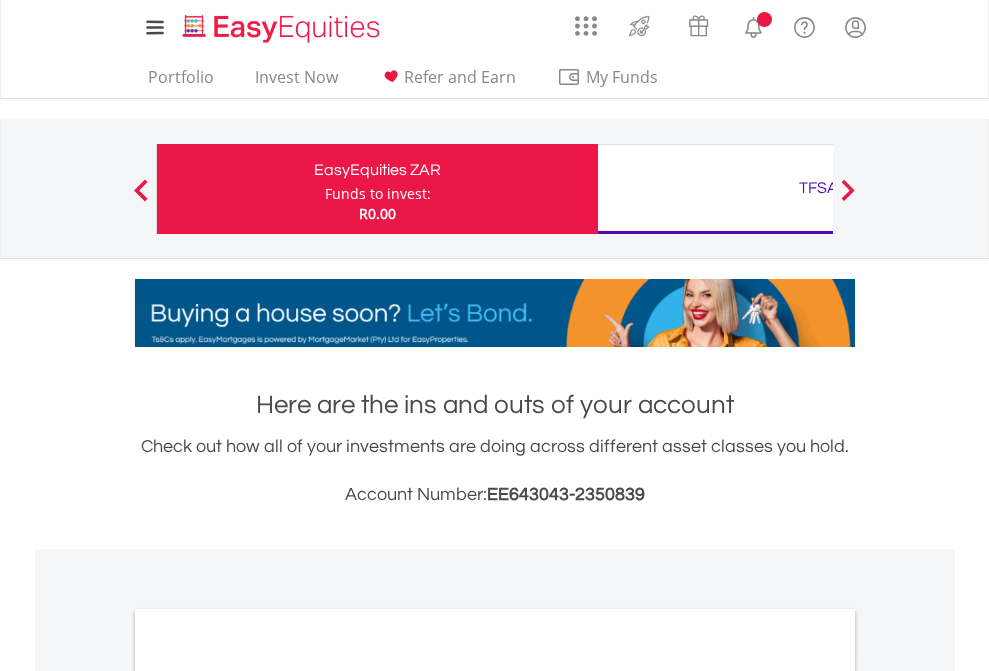 click on "All Holdings" at bounding box center (268, 1096) 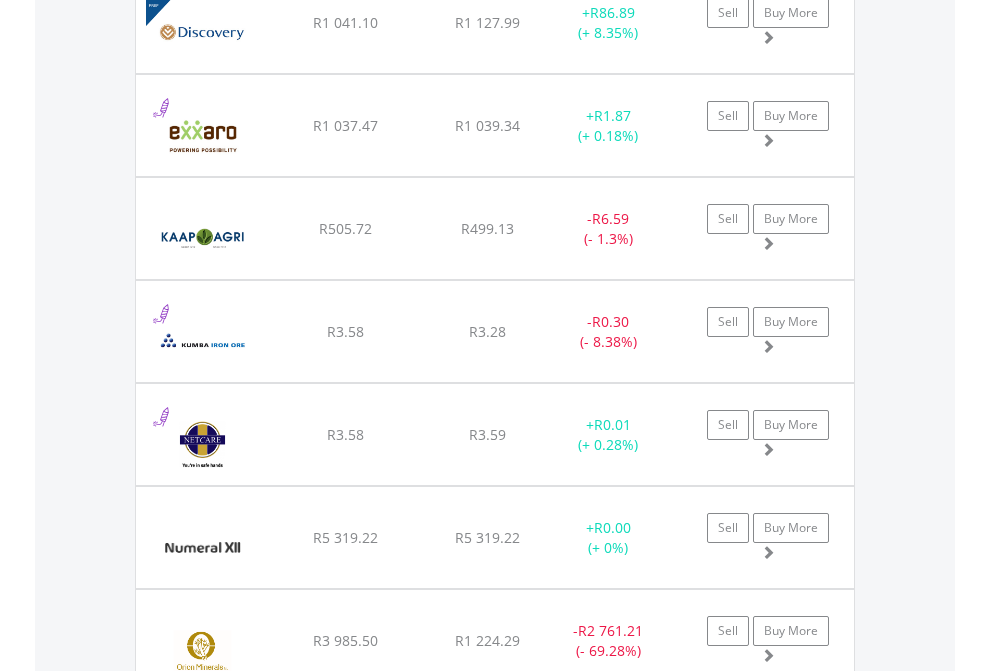 scroll, scrollTop: 2265, scrollLeft: 0, axis: vertical 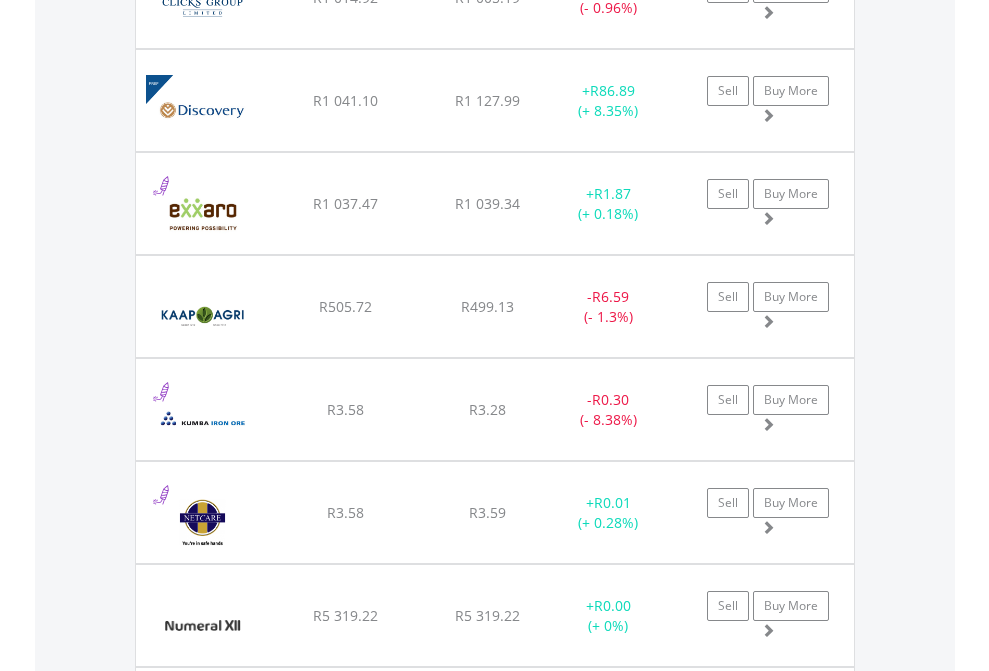 click on "TFSA" at bounding box center (818, -2077) 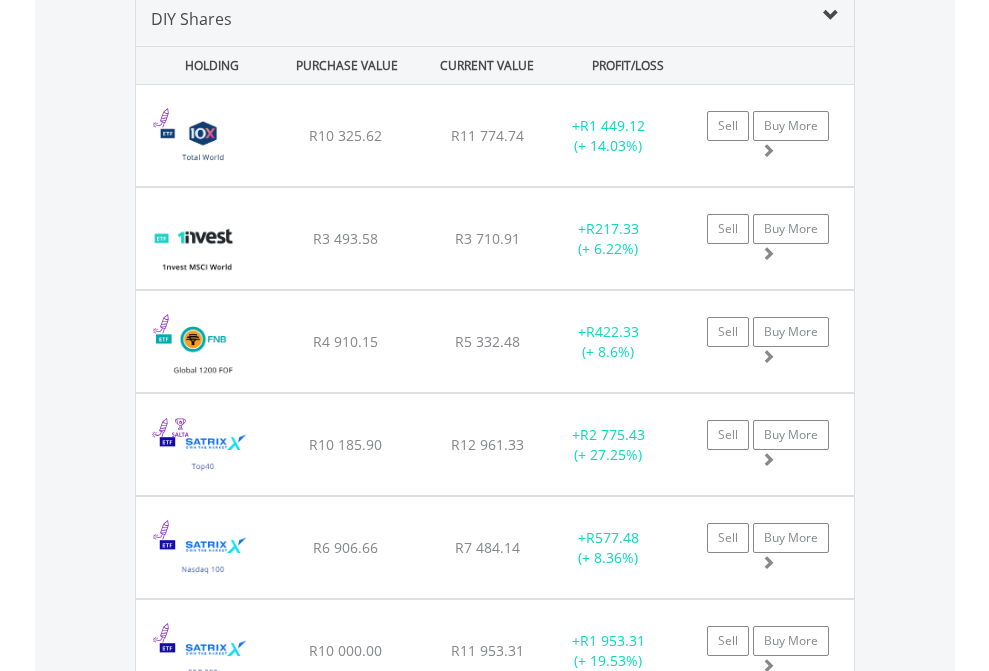 scroll, scrollTop: 1933, scrollLeft: 0, axis: vertical 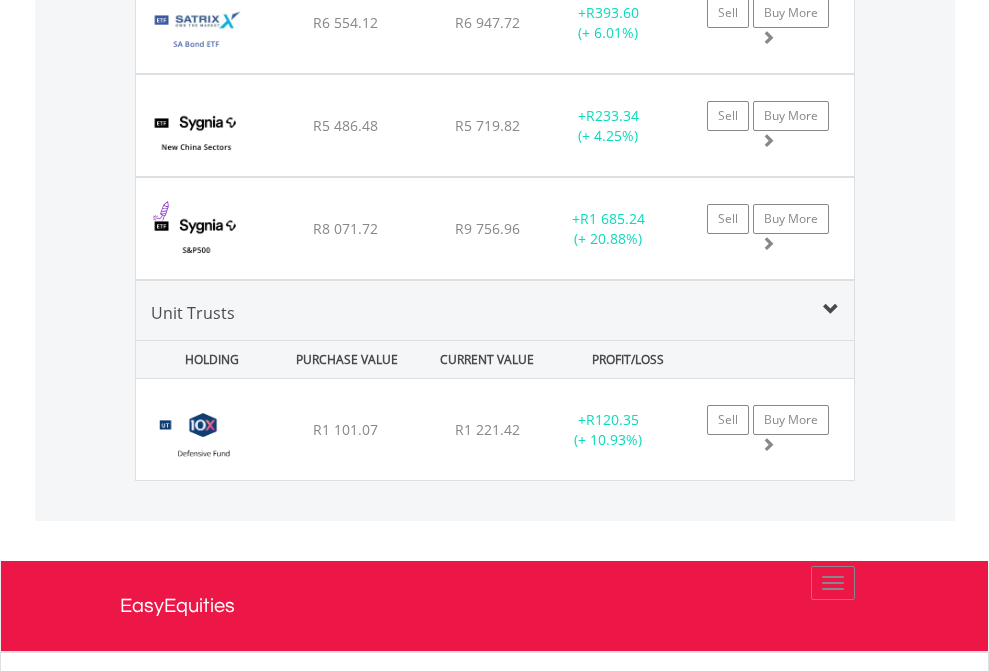 click on "EasyEquities USD" at bounding box center [818, -1745] 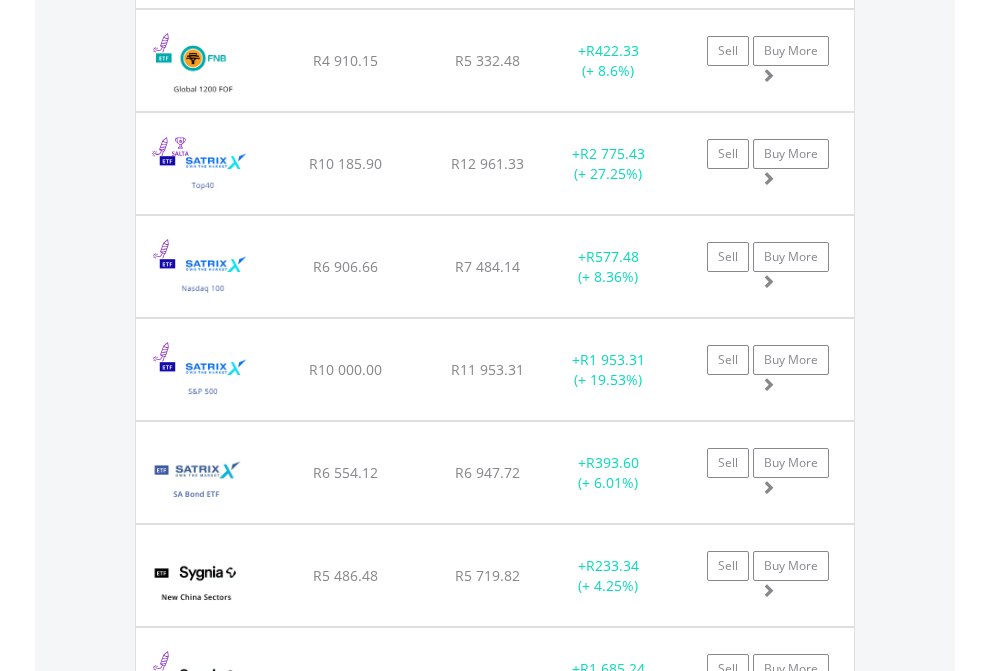 scroll, scrollTop: 144, scrollLeft: 0, axis: vertical 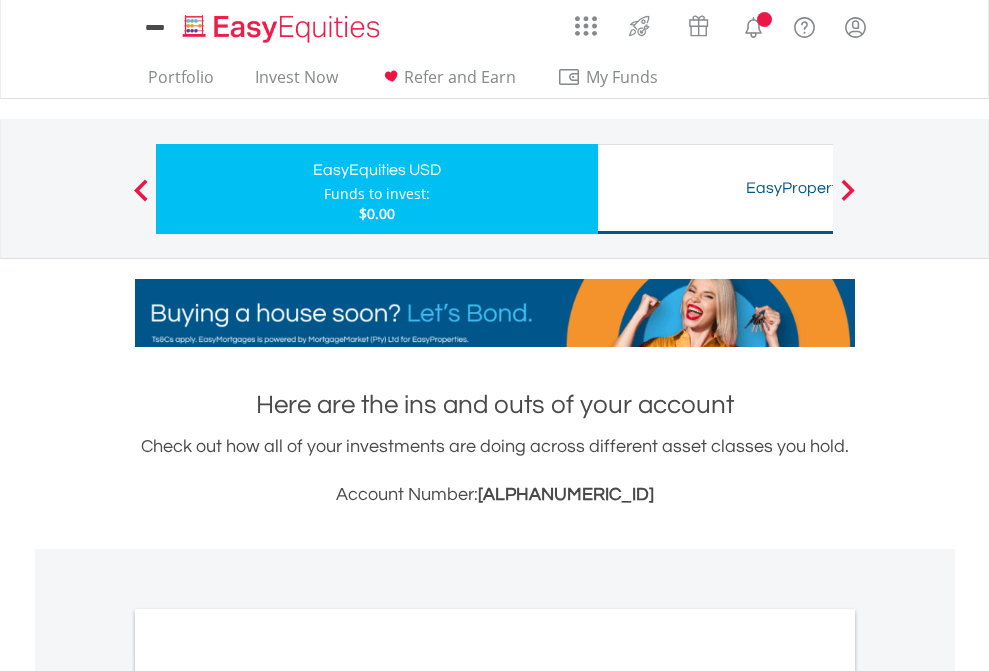 click on "All Holdings" at bounding box center [268, 1096] 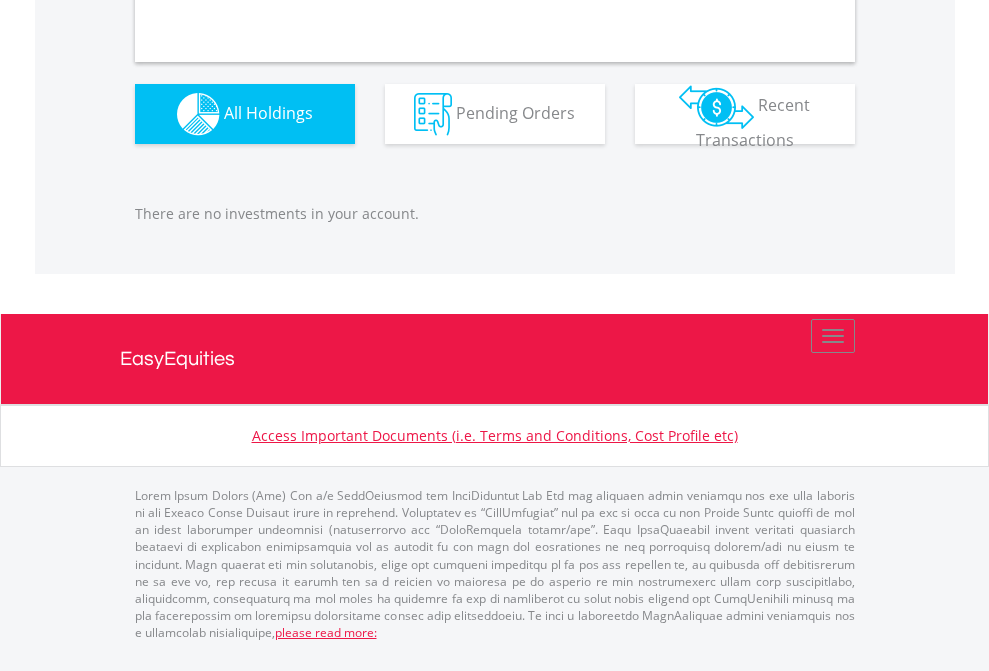 scroll, scrollTop: 1980, scrollLeft: 0, axis: vertical 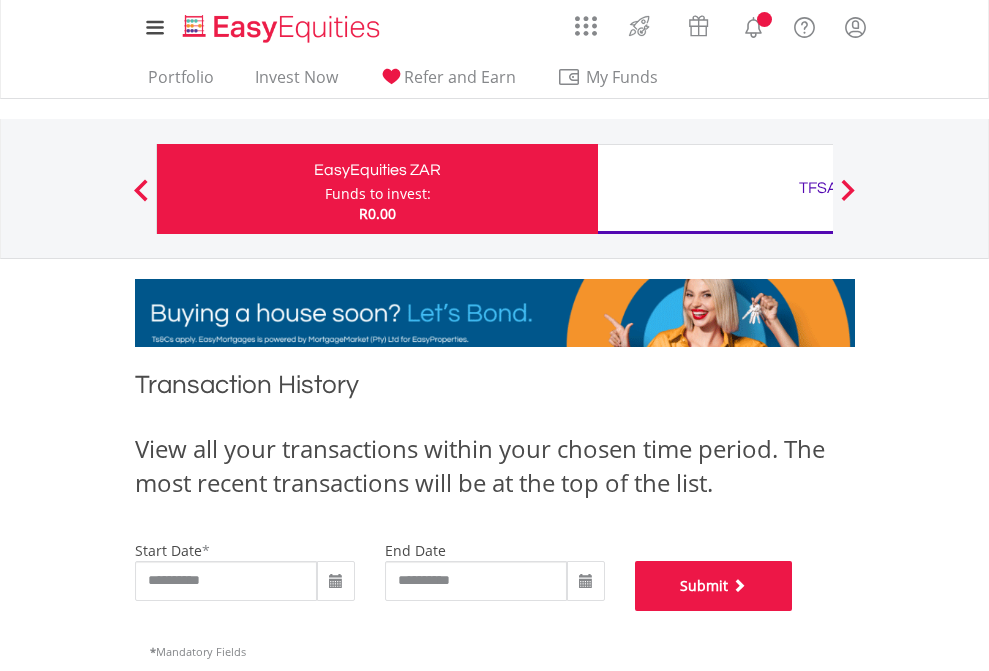 click on "Submit" at bounding box center (714, 586) 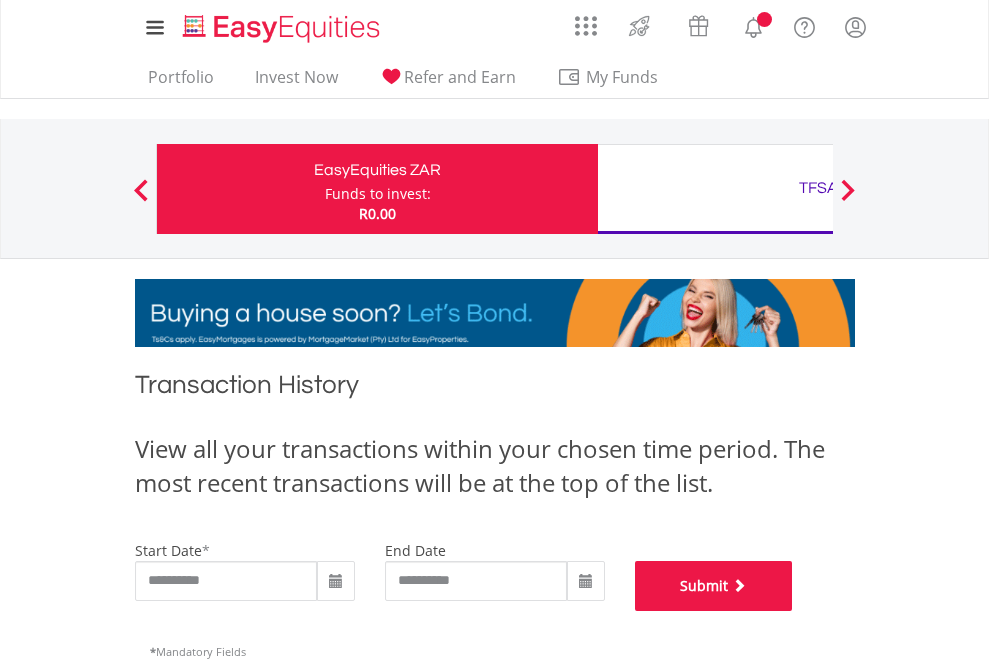 scroll, scrollTop: 811, scrollLeft: 0, axis: vertical 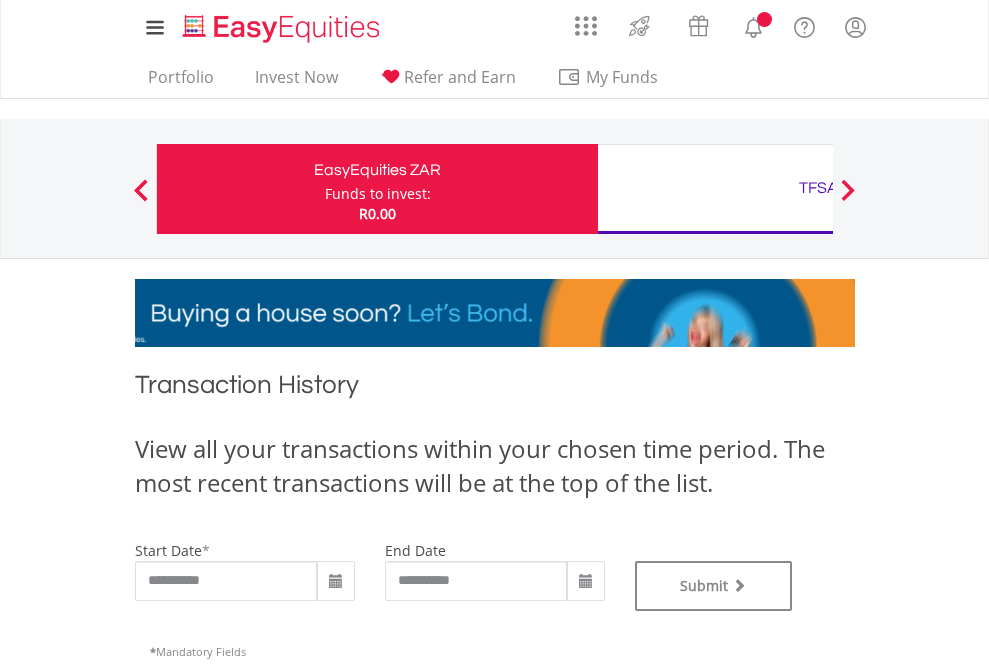 click on "TFSA" at bounding box center (818, 188) 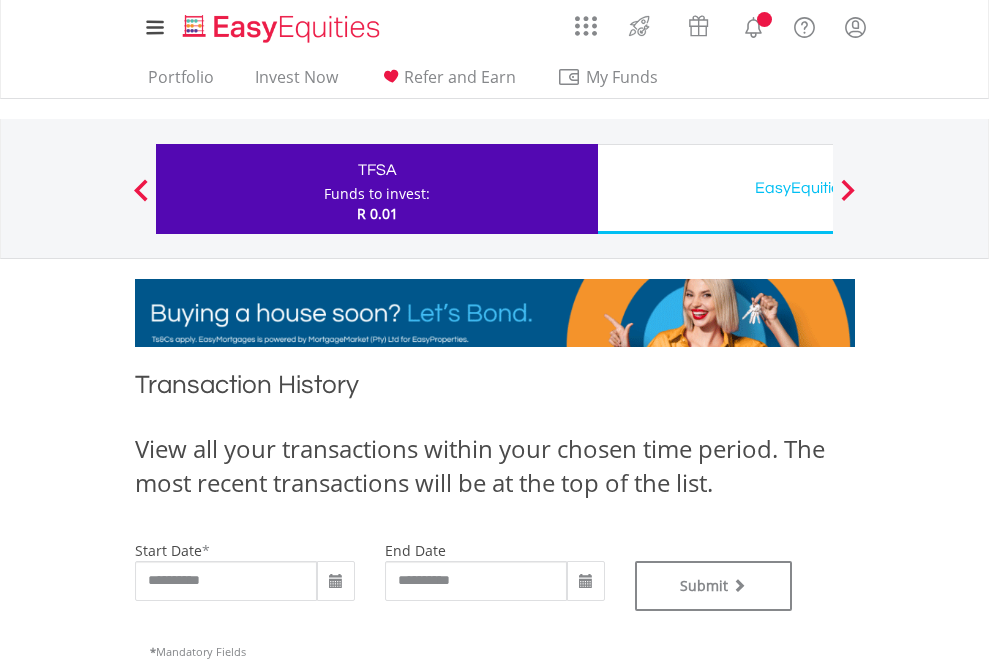 scroll, scrollTop: 0, scrollLeft: 0, axis: both 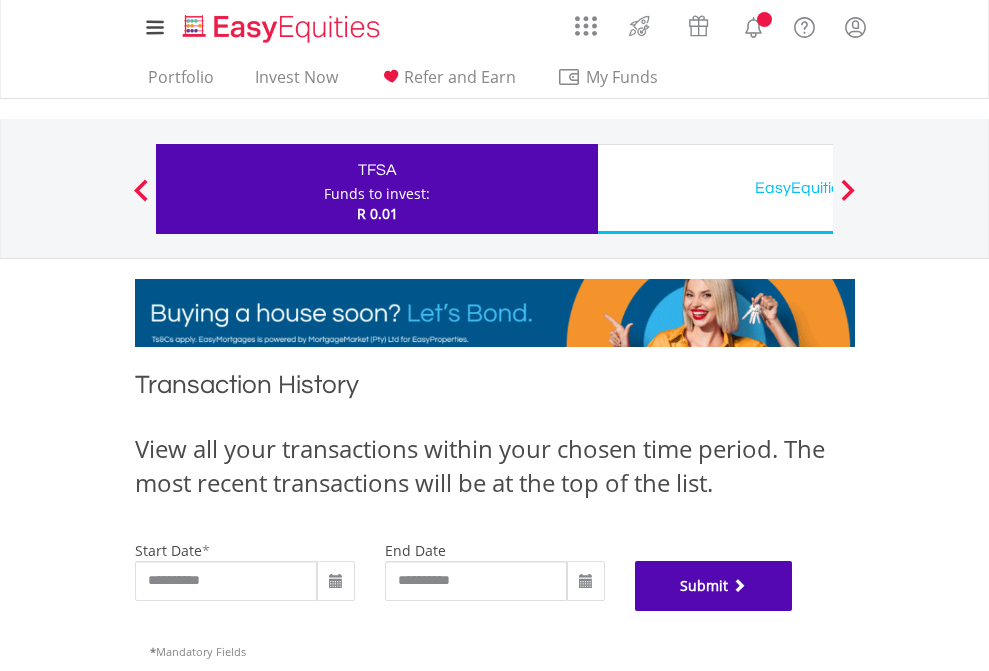 click on "Submit" at bounding box center [714, 586] 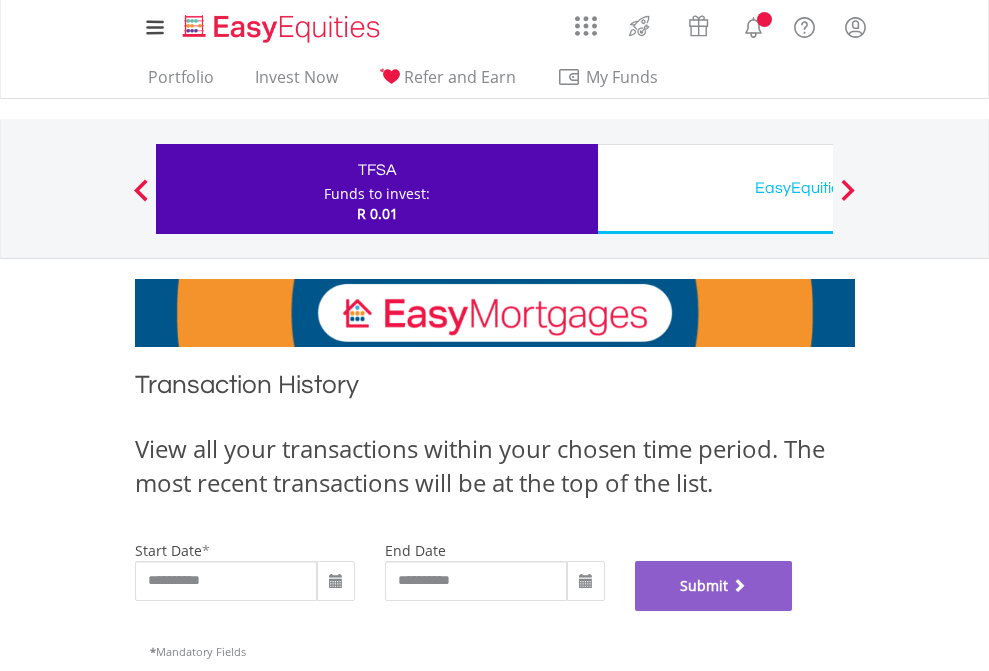scroll, scrollTop: 811, scrollLeft: 0, axis: vertical 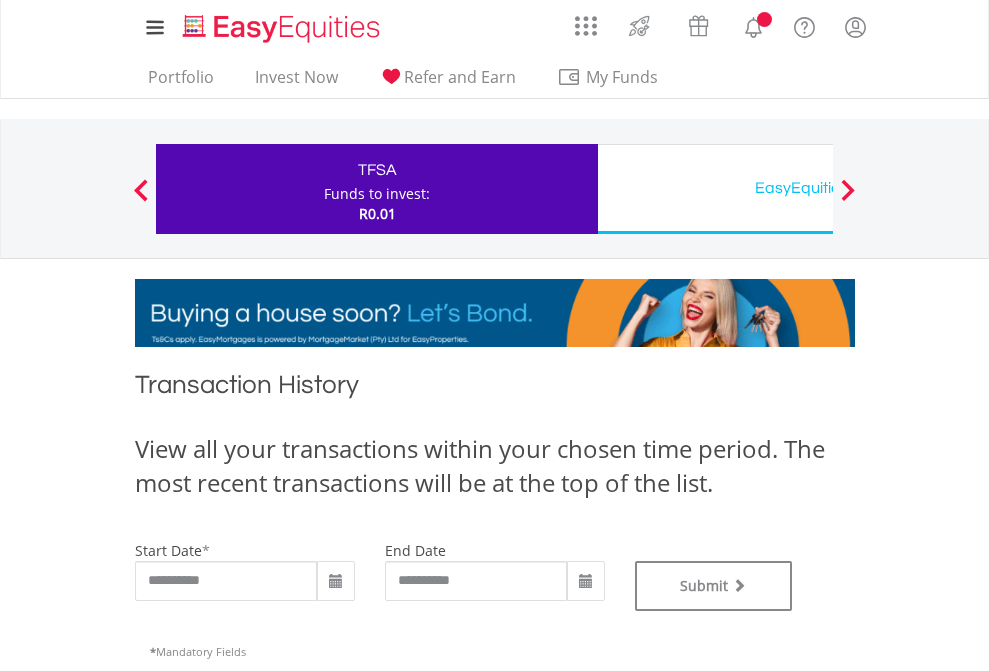 click on "EasyEquities USD" at bounding box center (818, 188) 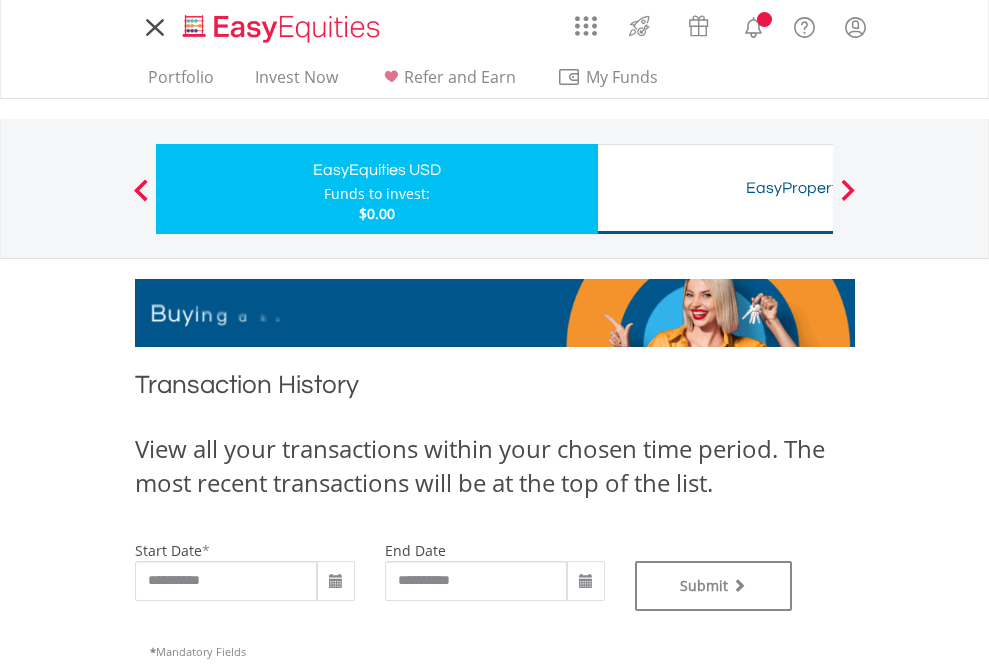 scroll, scrollTop: 0, scrollLeft: 0, axis: both 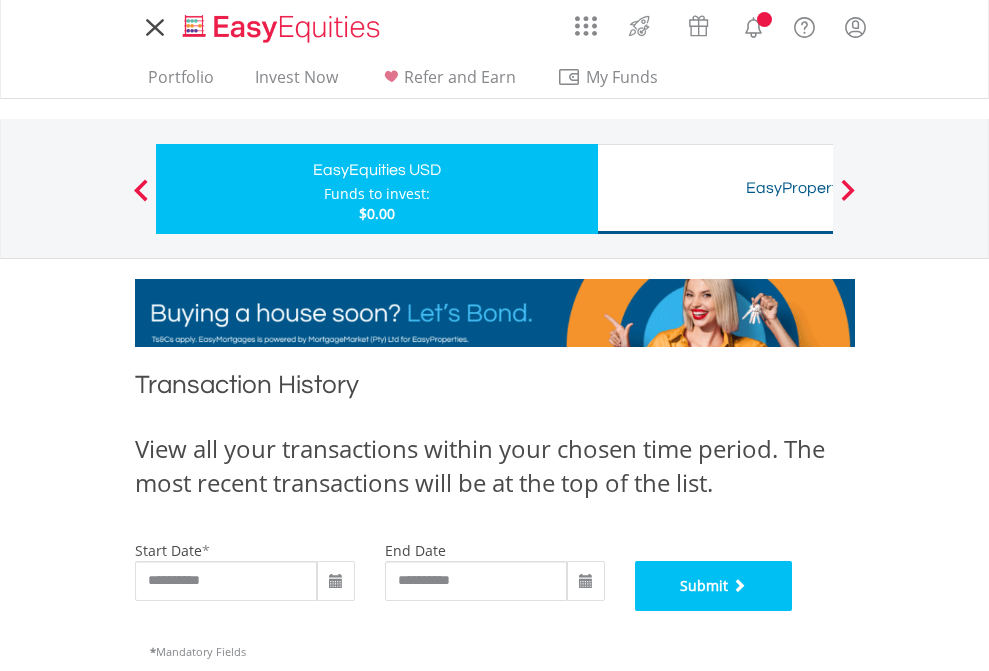 click on "Submit" at bounding box center (714, 586) 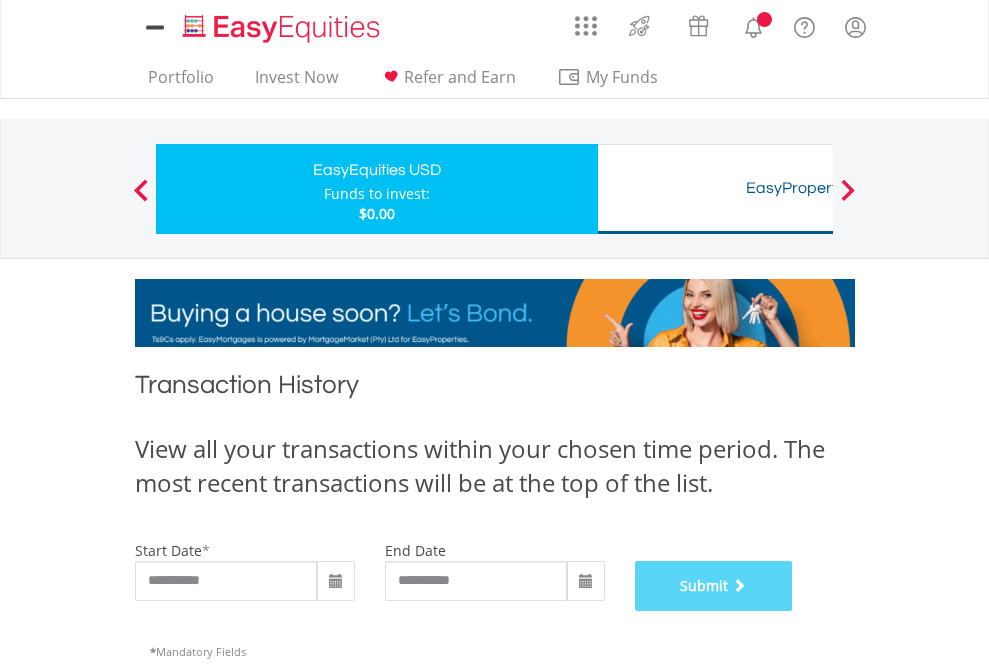 scroll, scrollTop: 811, scrollLeft: 0, axis: vertical 